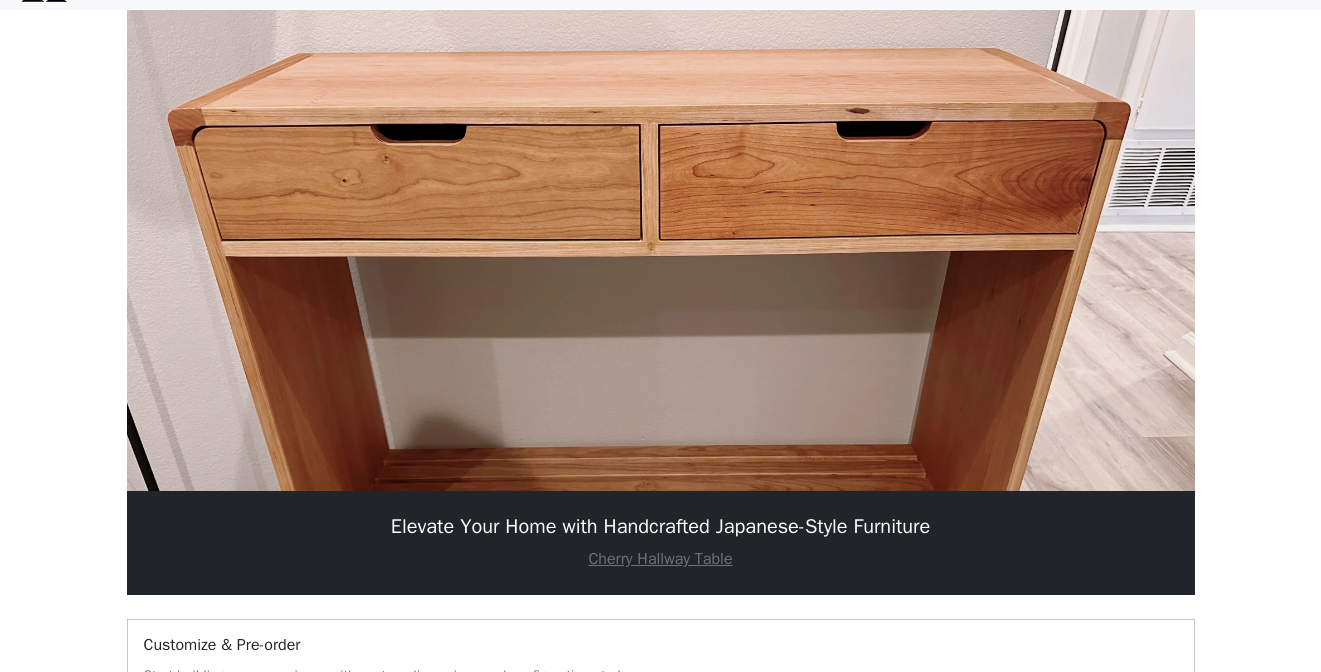 scroll, scrollTop: 0, scrollLeft: 0, axis: both 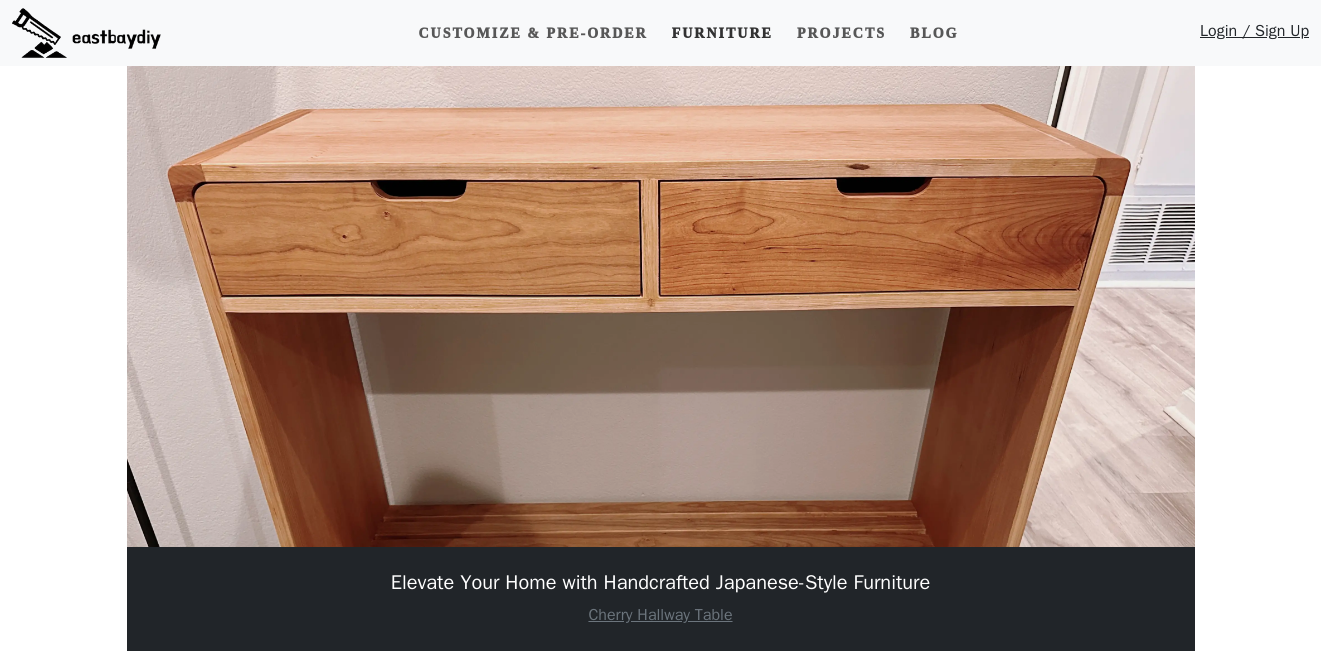click on "Furniture" at bounding box center (722, 33) 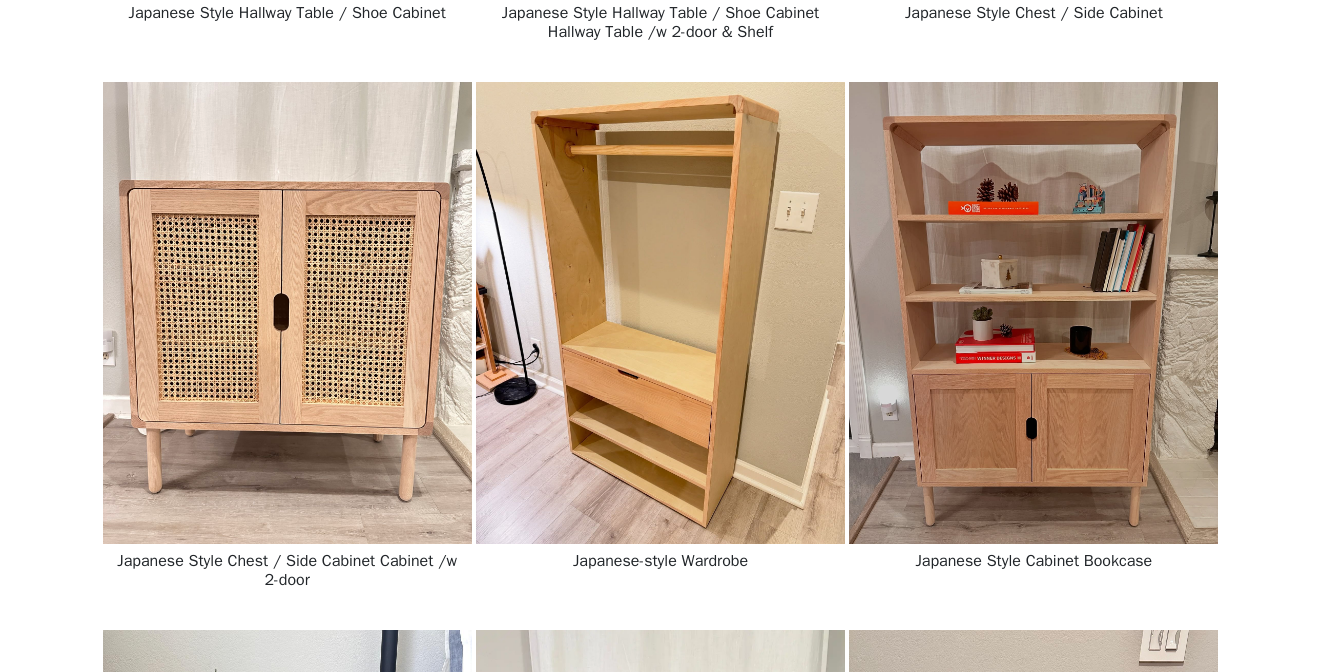 scroll, scrollTop: 742, scrollLeft: 0, axis: vertical 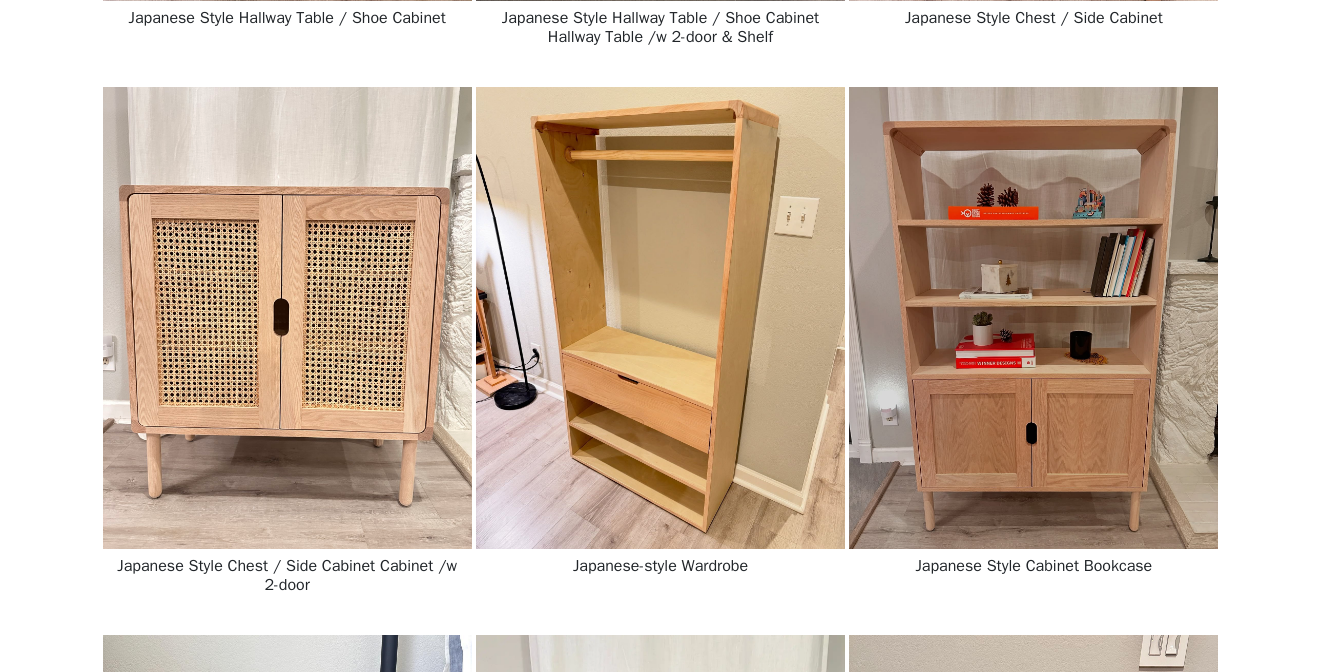 click at bounding box center [660, 318] 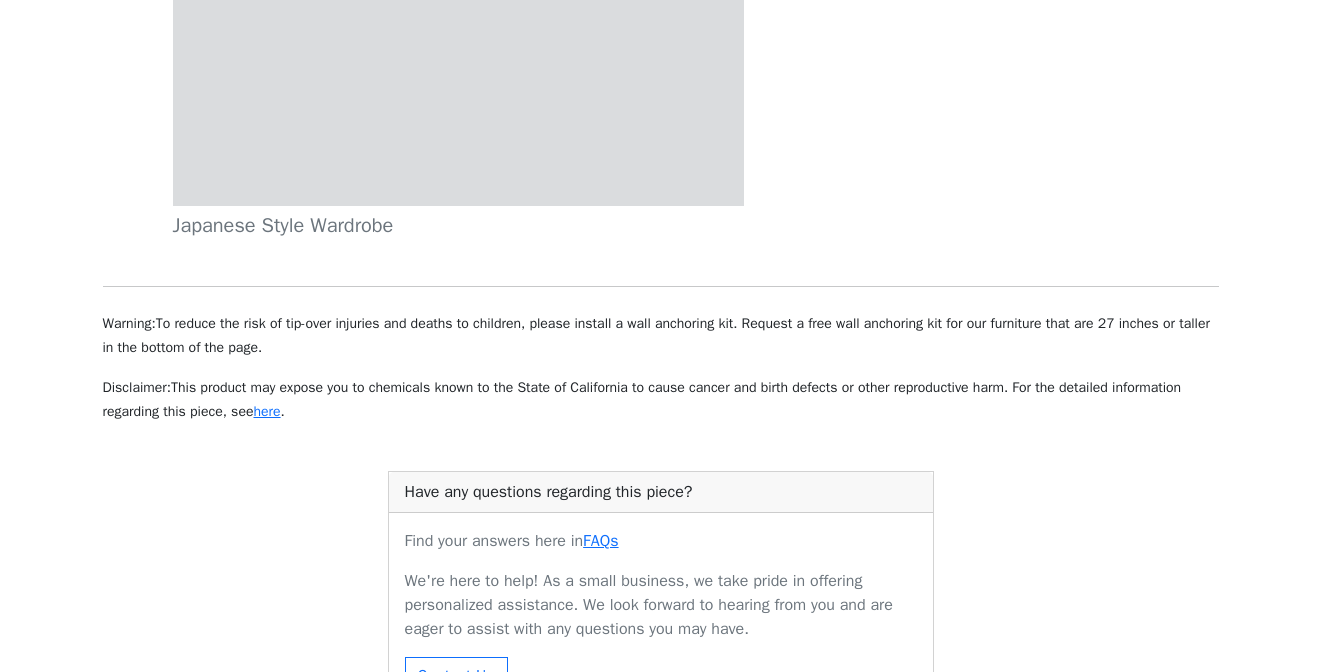 scroll, scrollTop: 0, scrollLeft: 0, axis: both 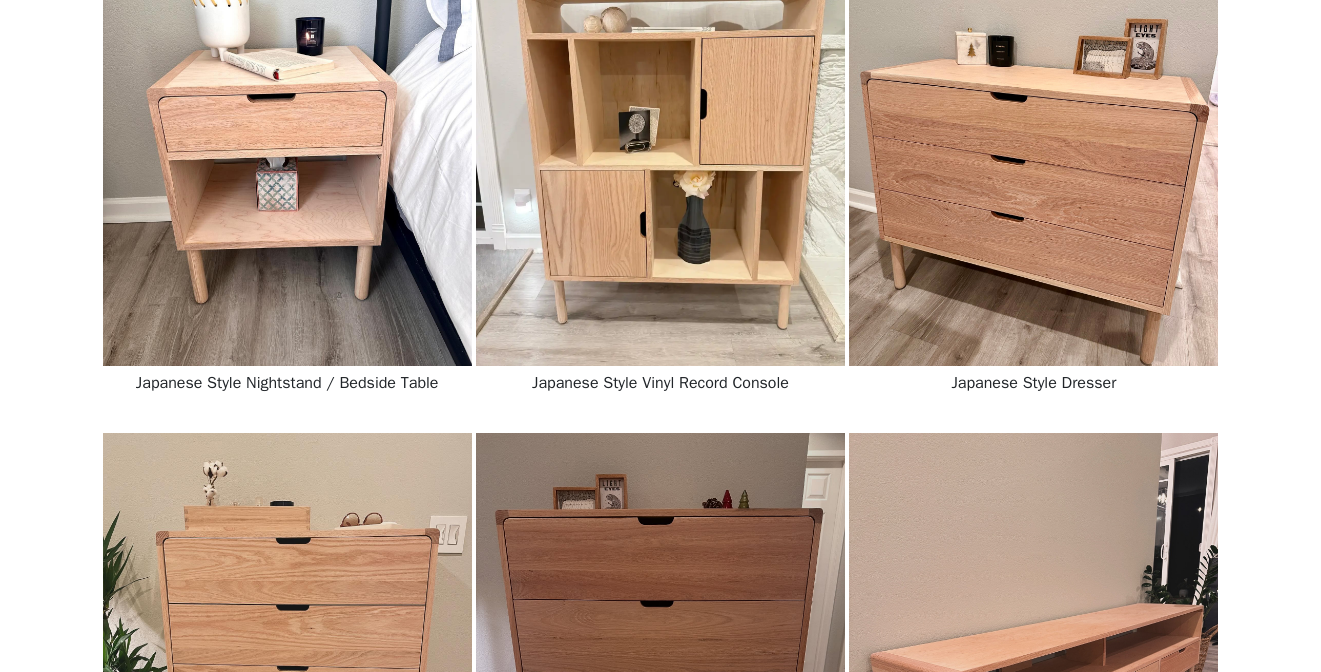 click at bounding box center (660, 664) 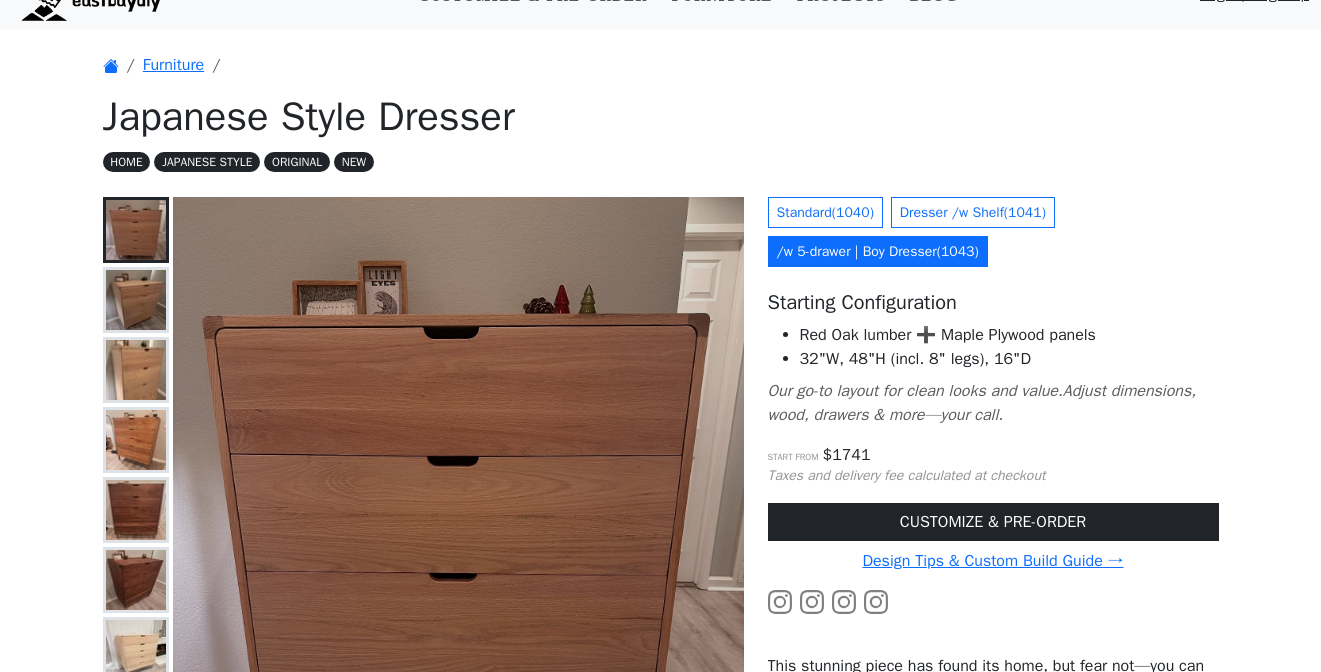 scroll, scrollTop: 41, scrollLeft: 0, axis: vertical 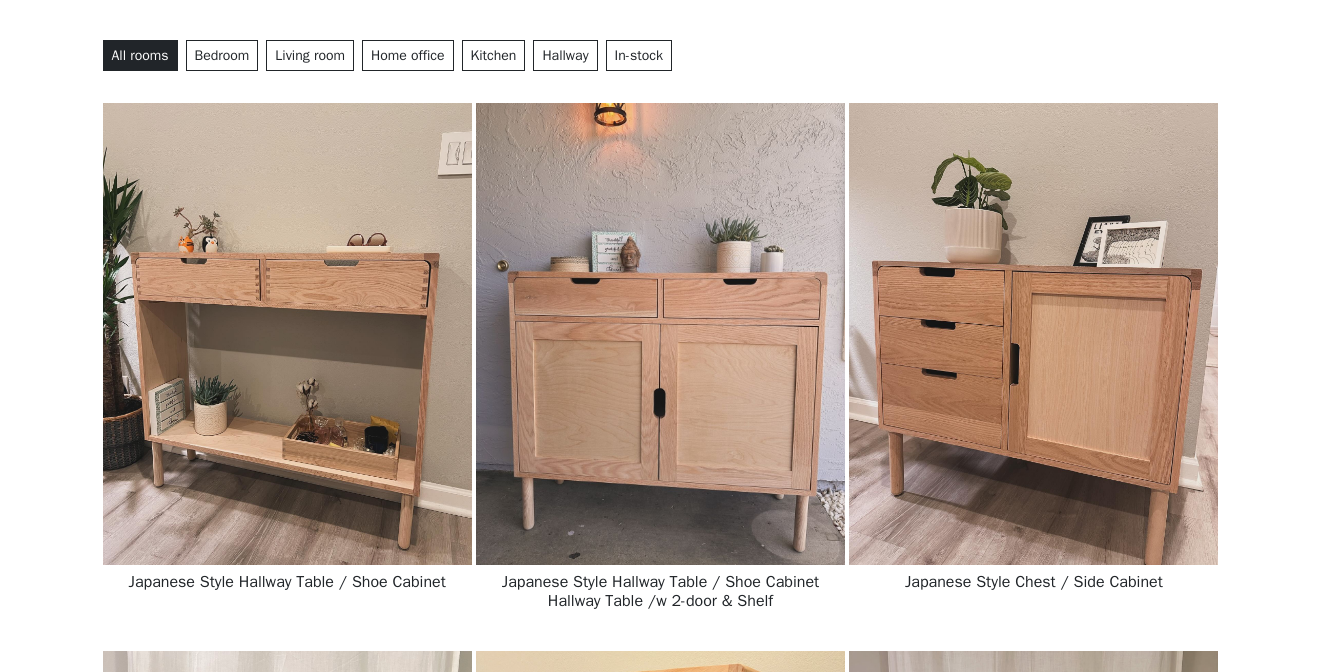 click at bounding box center (287, 334) 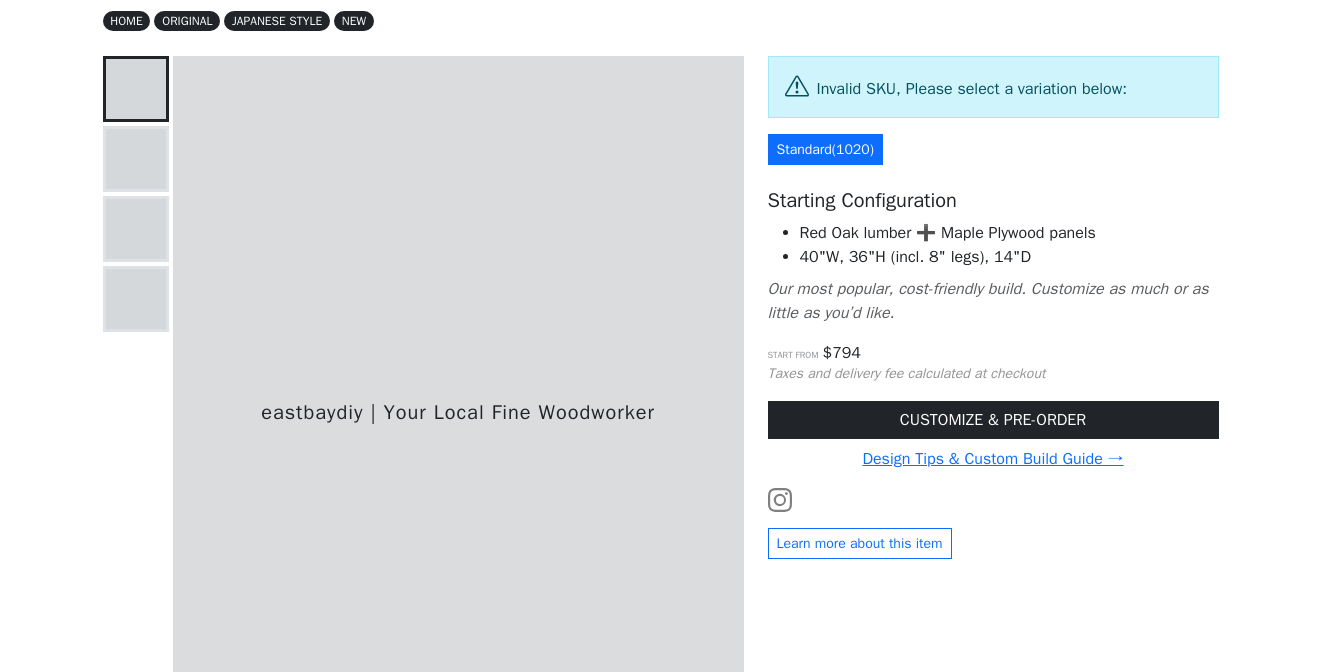 scroll, scrollTop: 0, scrollLeft: 0, axis: both 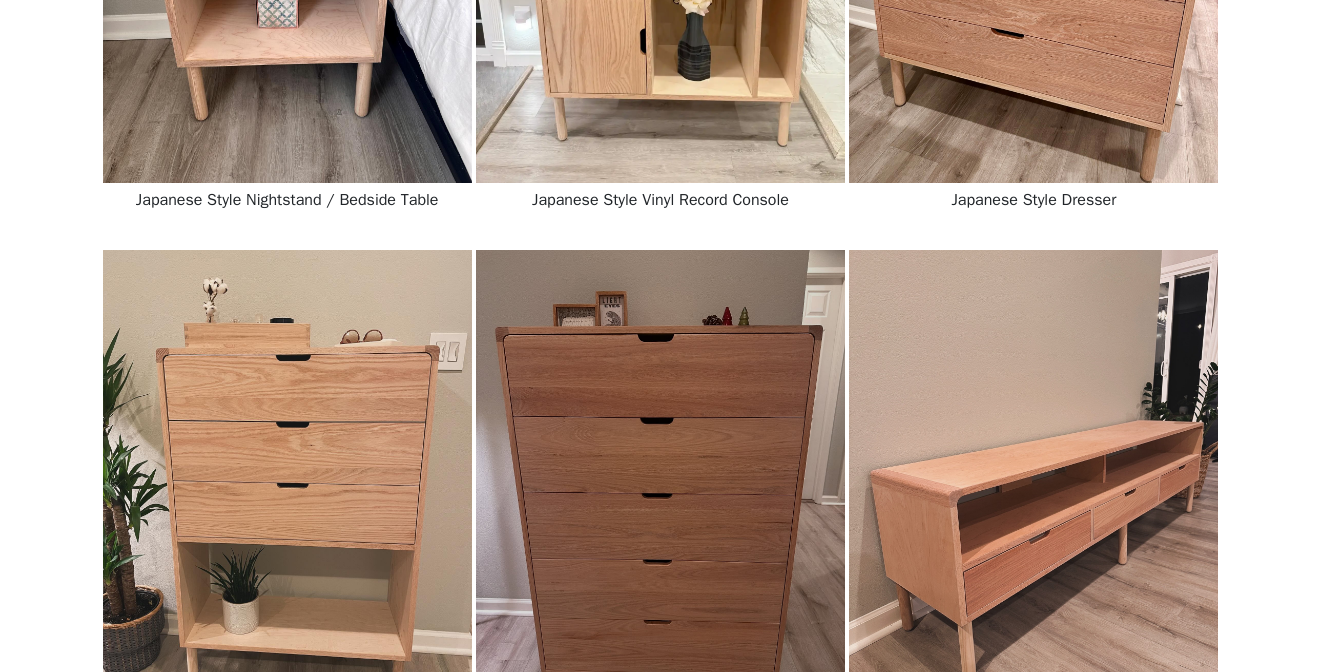 click at bounding box center (287, 481) 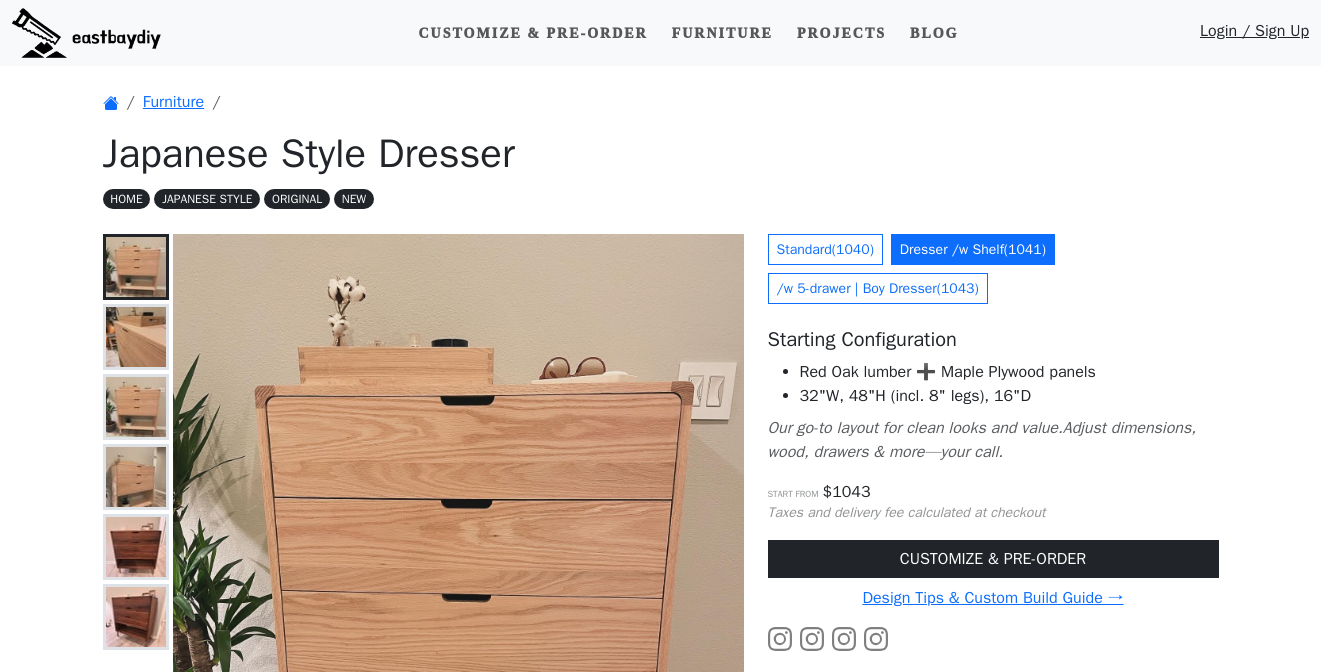 click at bounding box center [136, 407] 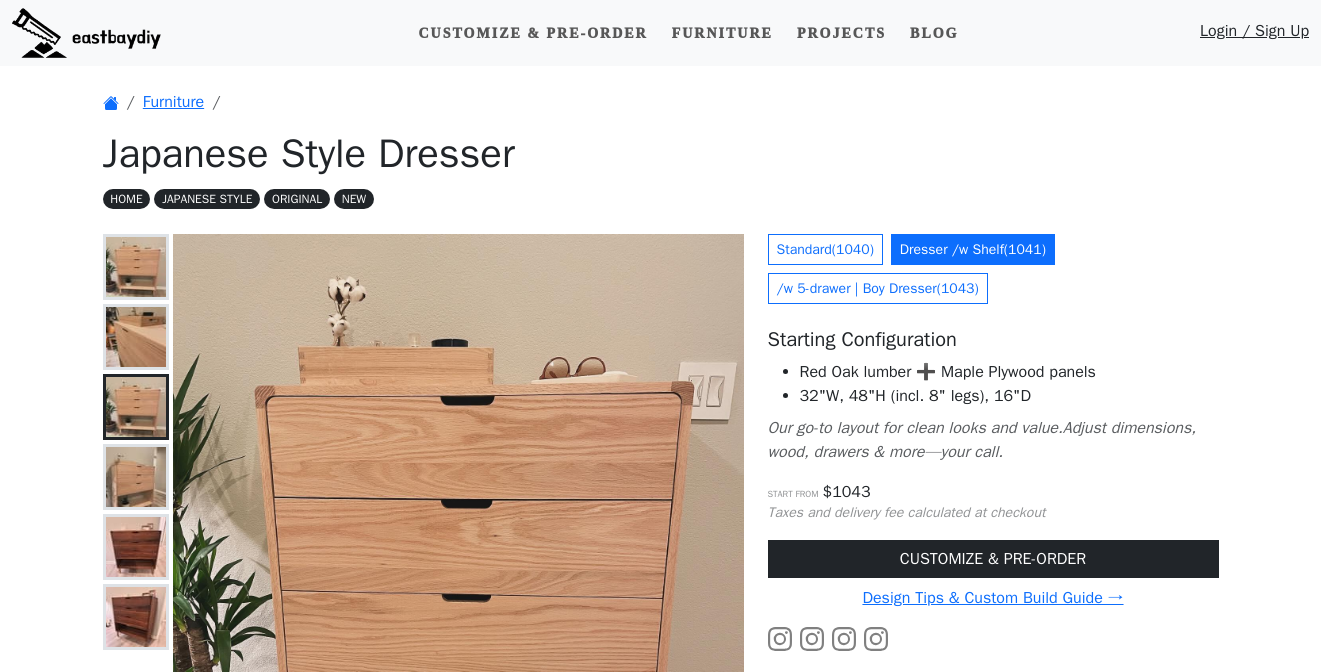 click at bounding box center (136, 547) 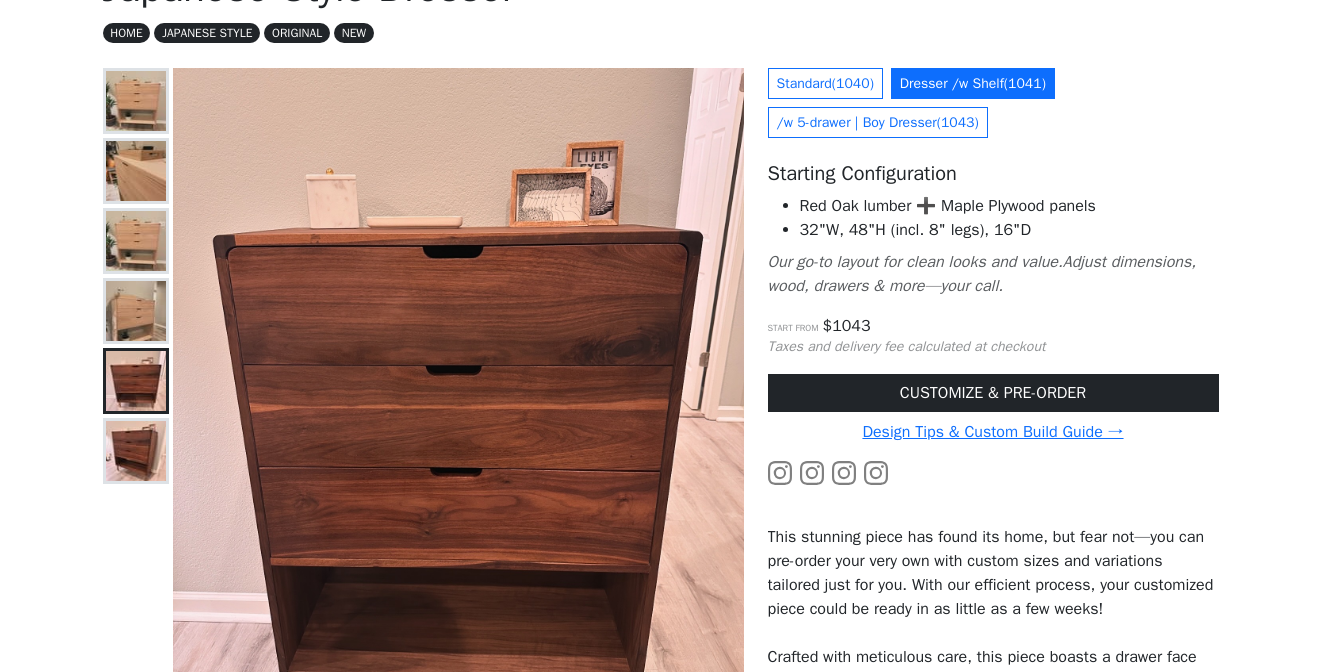 scroll, scrollTop: 167, scrollLeft: 0, axis: vertical 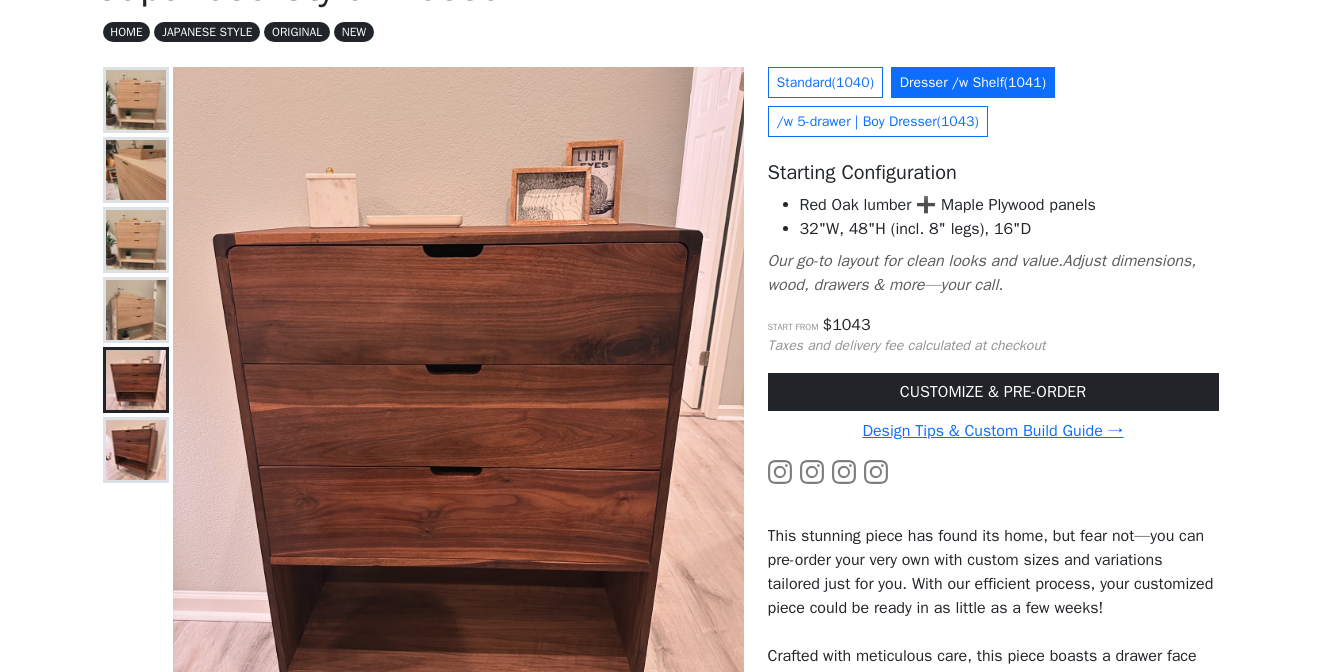 click at bounding box center [136, 464] 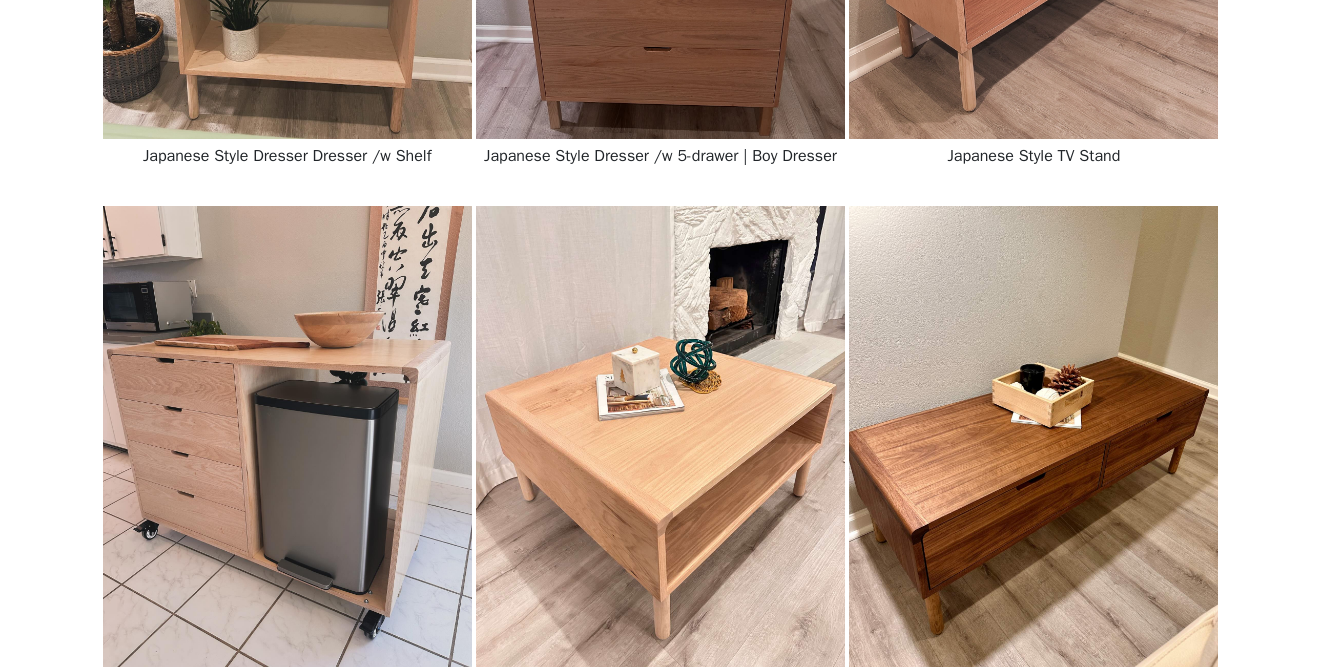 scroll, scrollTop: 3894, scrollLeft: 0, axis: vertical 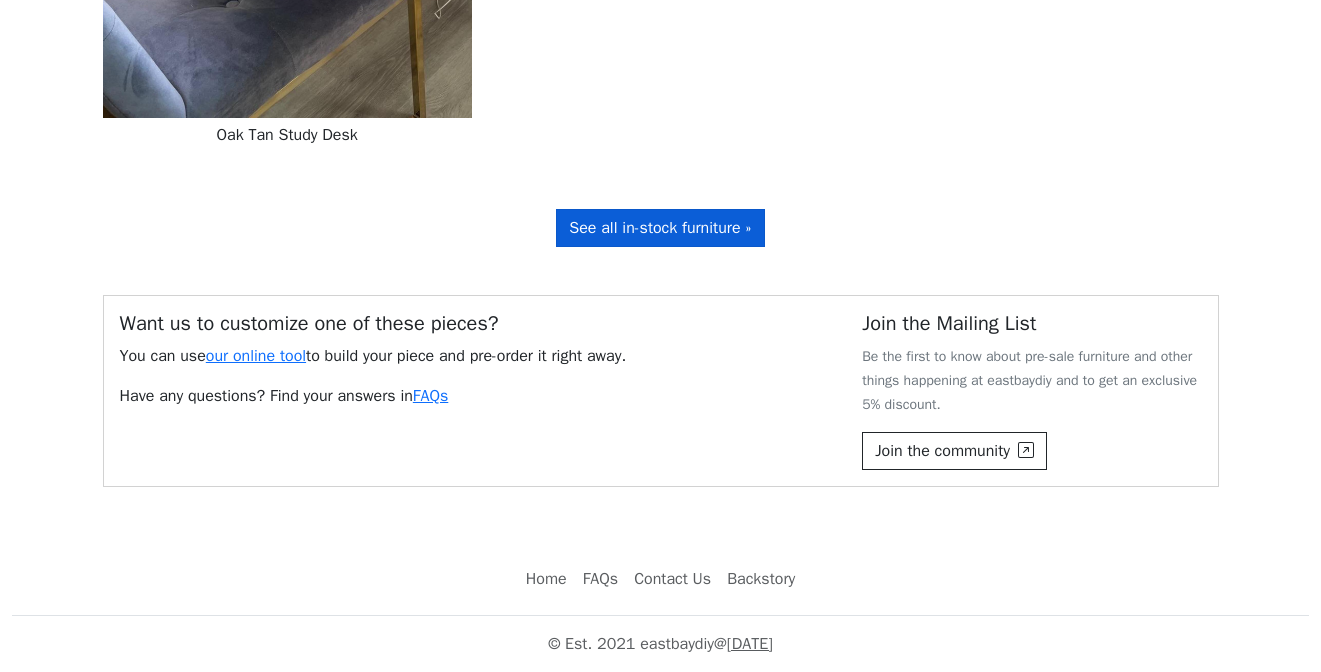 click on "See all in-stock furniture »" at bounding box center (660, 228) 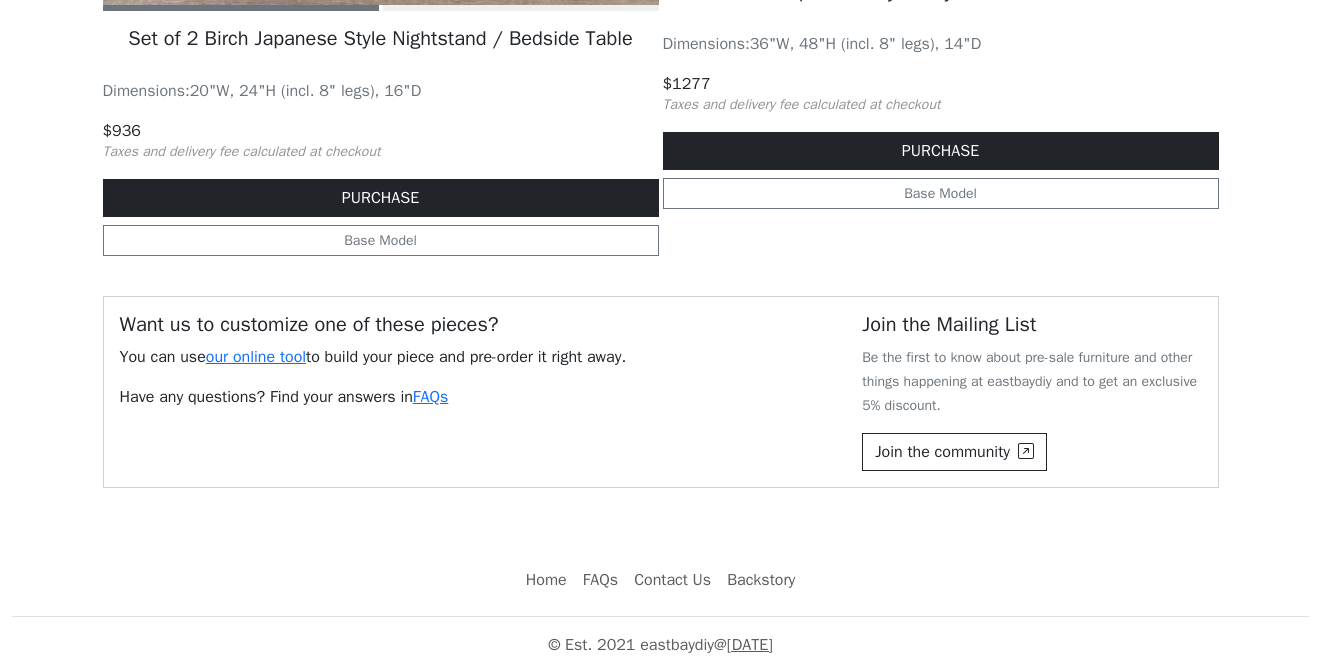 scroll, scrollTop: 0, scrollLeft: 0, axis: both 